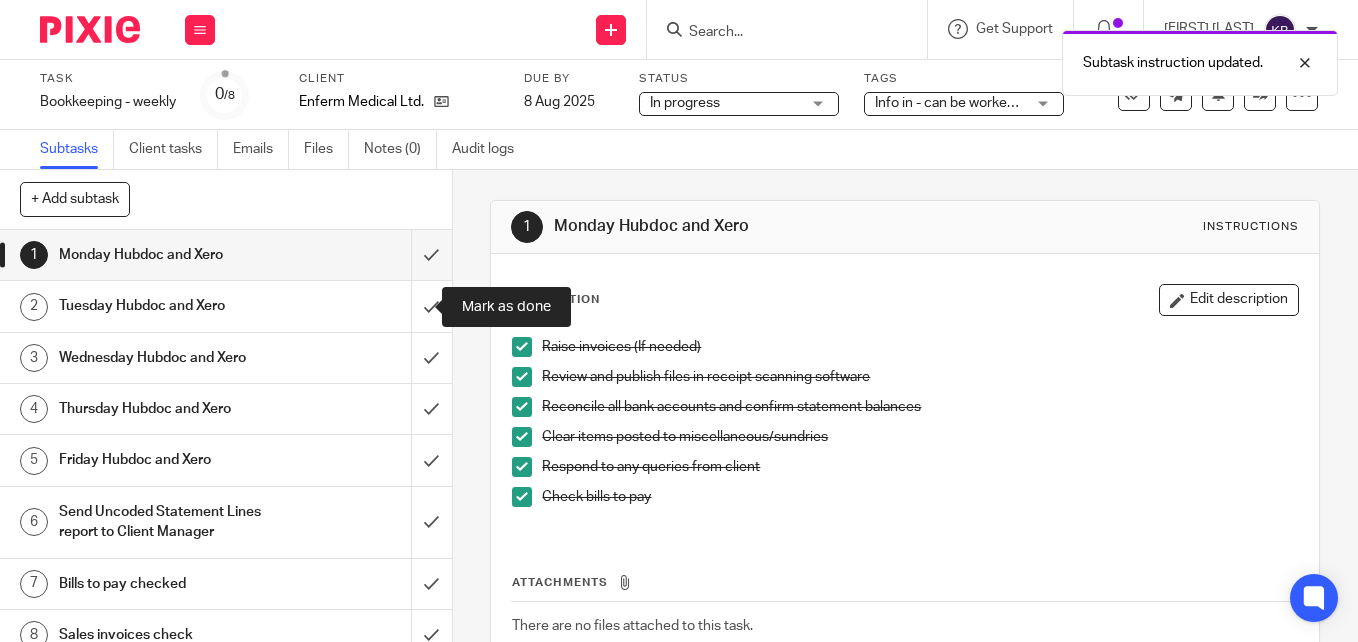 scroll, scrollTop: 0, scrollLeft: 0, axis: both 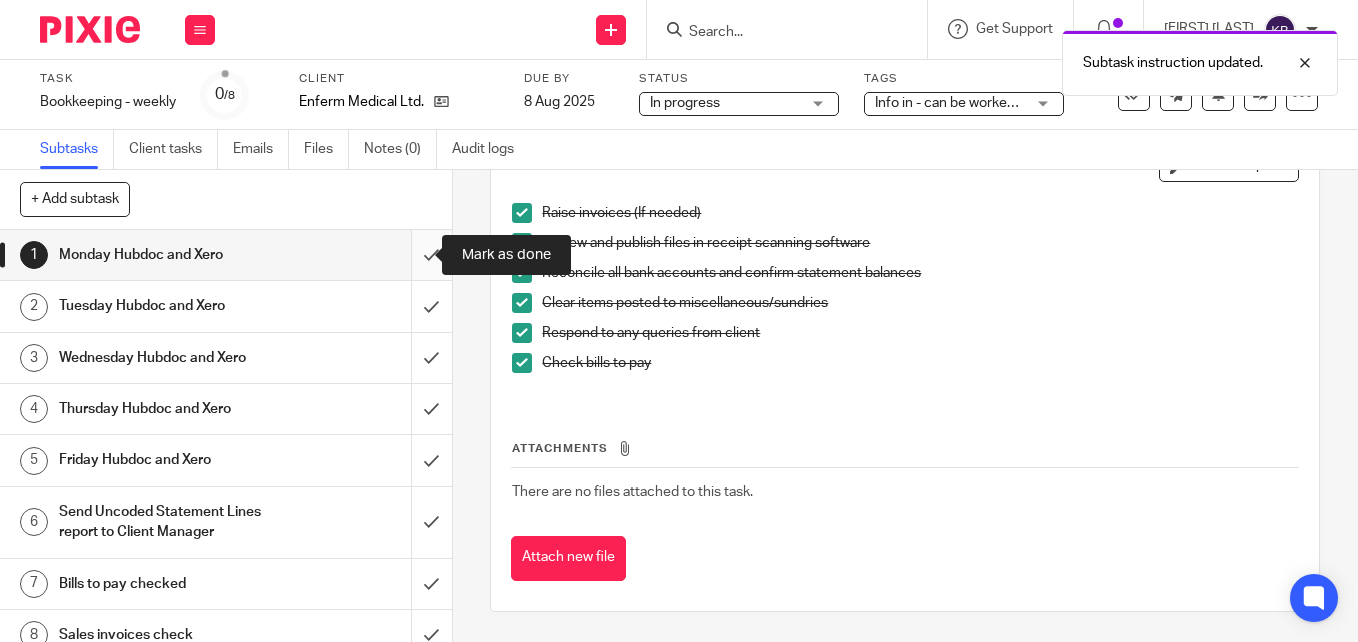 click at bounding box center (226, 255) 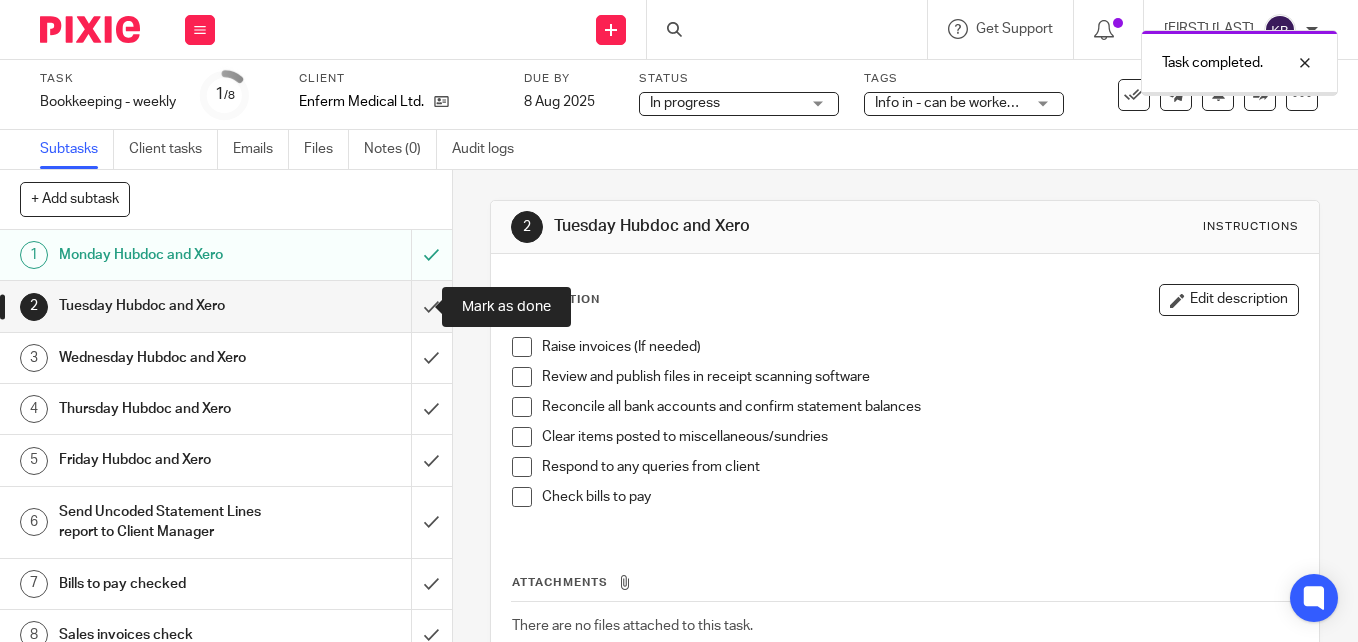 scroll, scrollTop: 0, scrollLeft: 0, axis: both 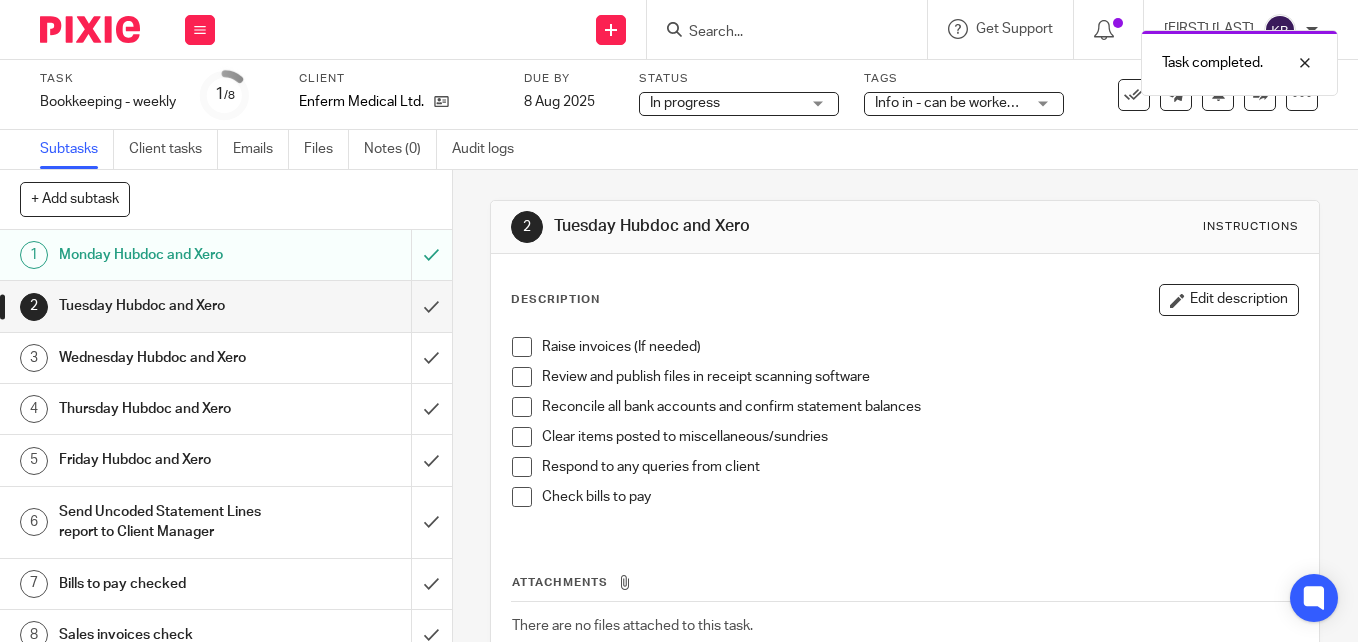 click on "Raise invoices (If needed)" at bounding box center [905, 352] 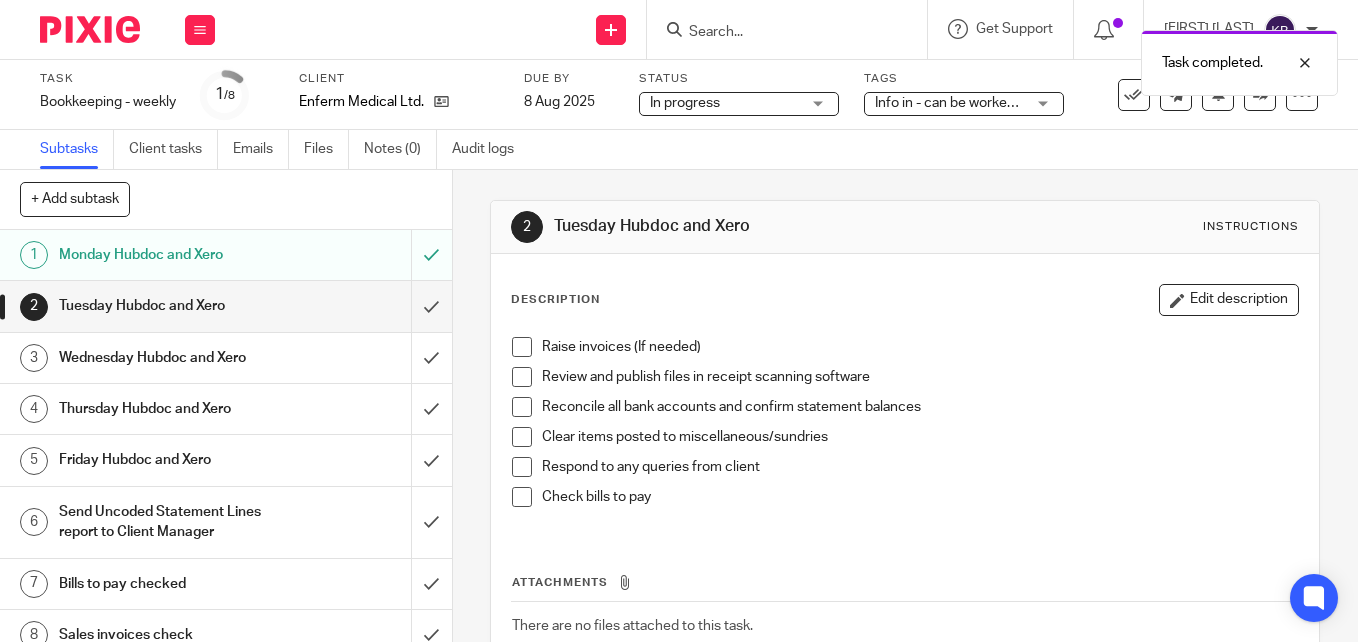 click at bounding box center [90, 29] 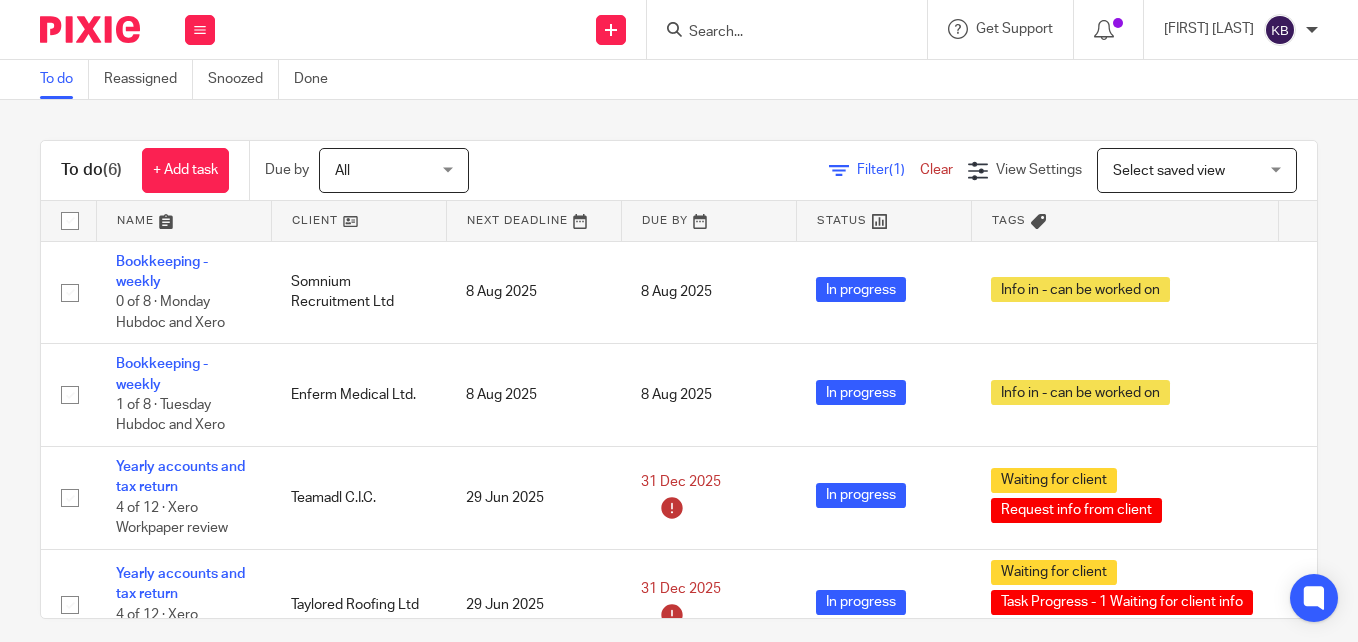 scroll, scrollTop: 0, scrollLeft: 0, axis: both 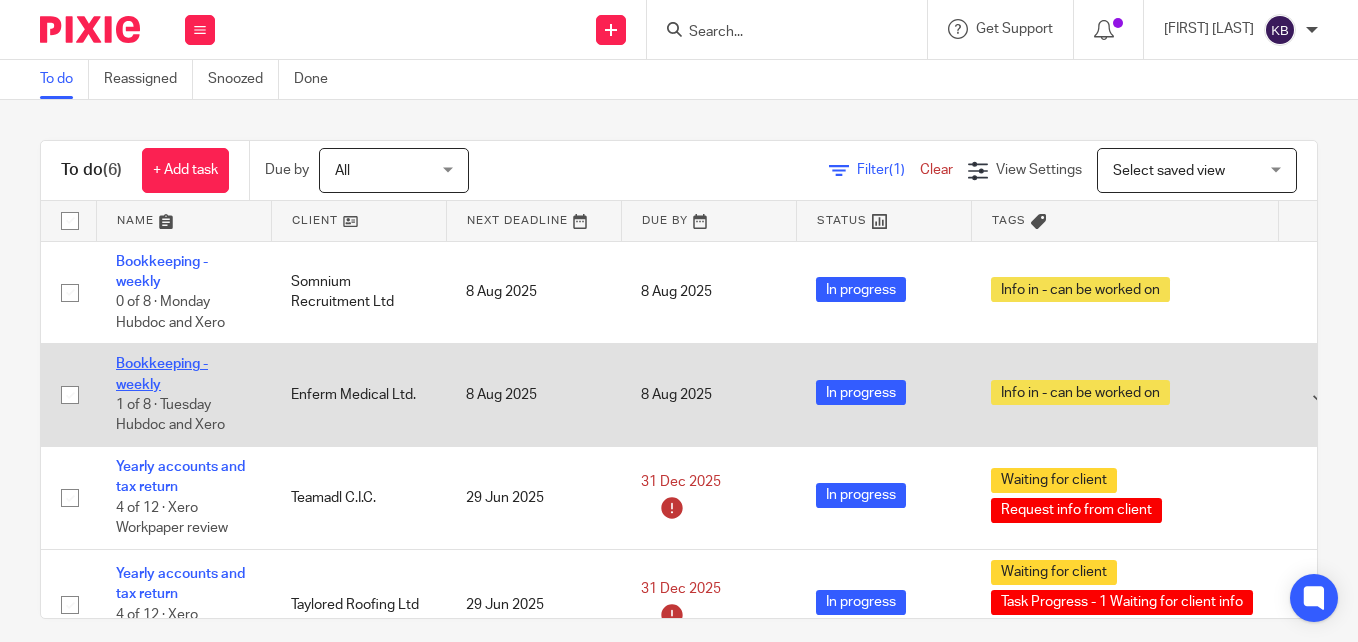 click on "Bookkeeping - weekly" at bounding box center (162, 374) 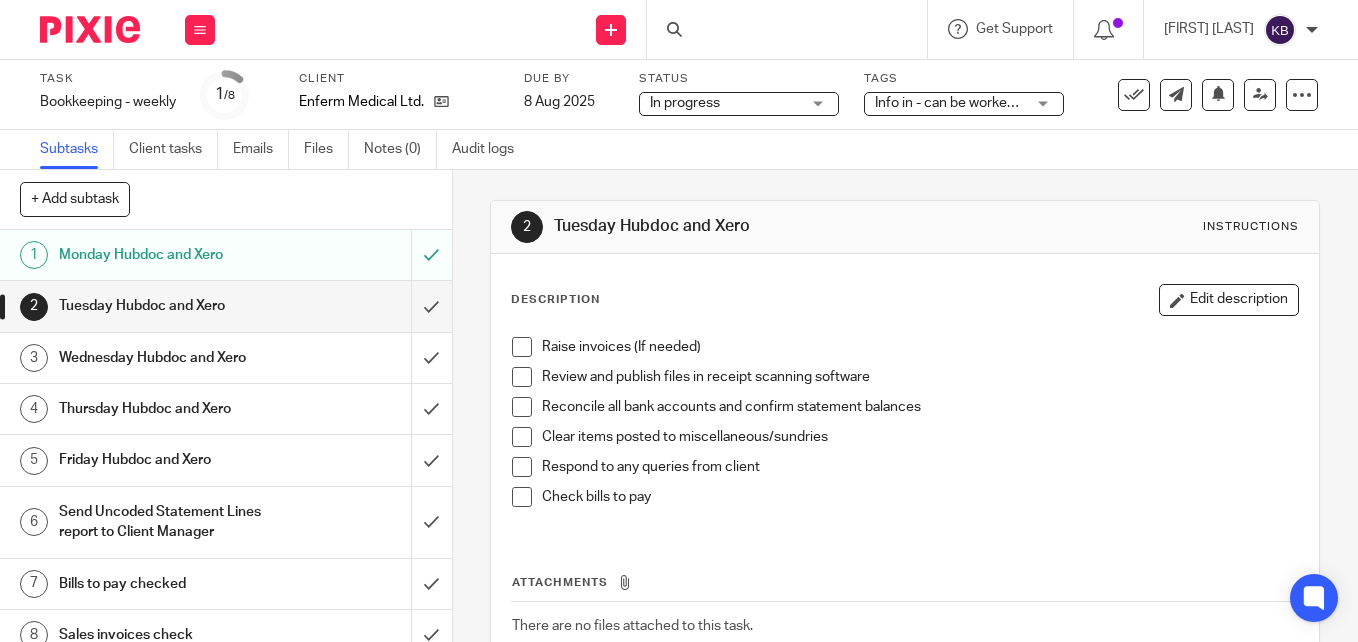 scroll, scrollTop: 0, scrollLeft: 0, axis: both 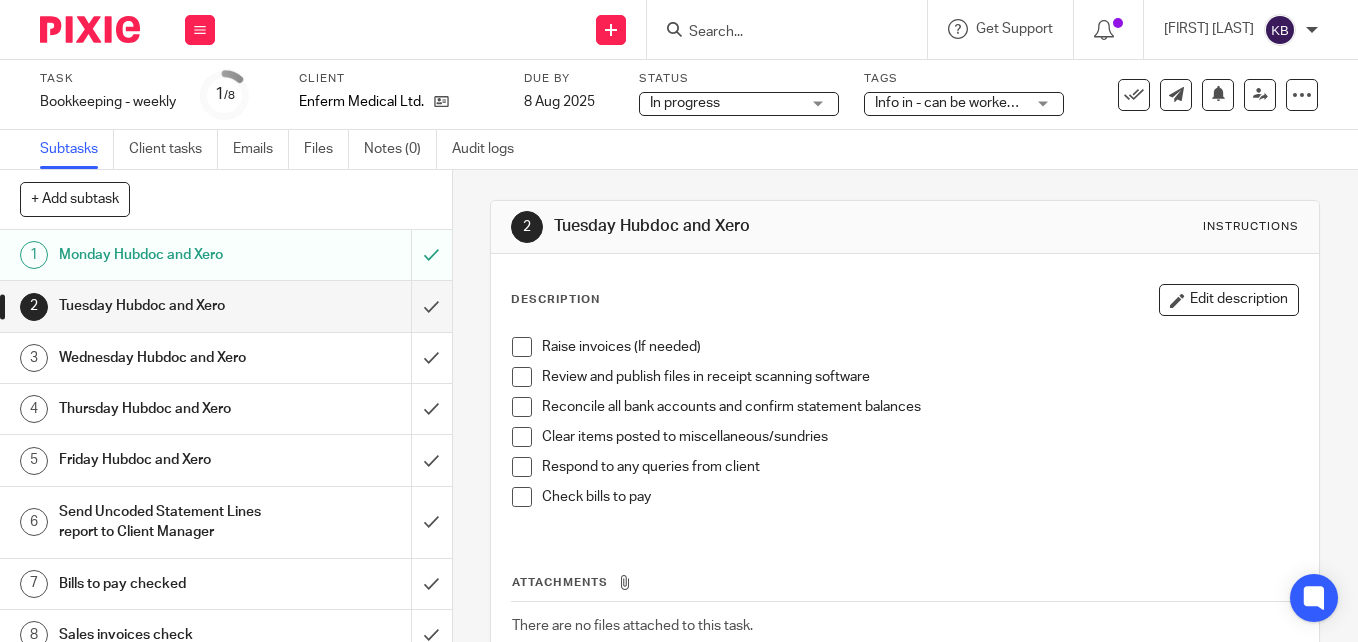 click at bounding box center [90, 29] 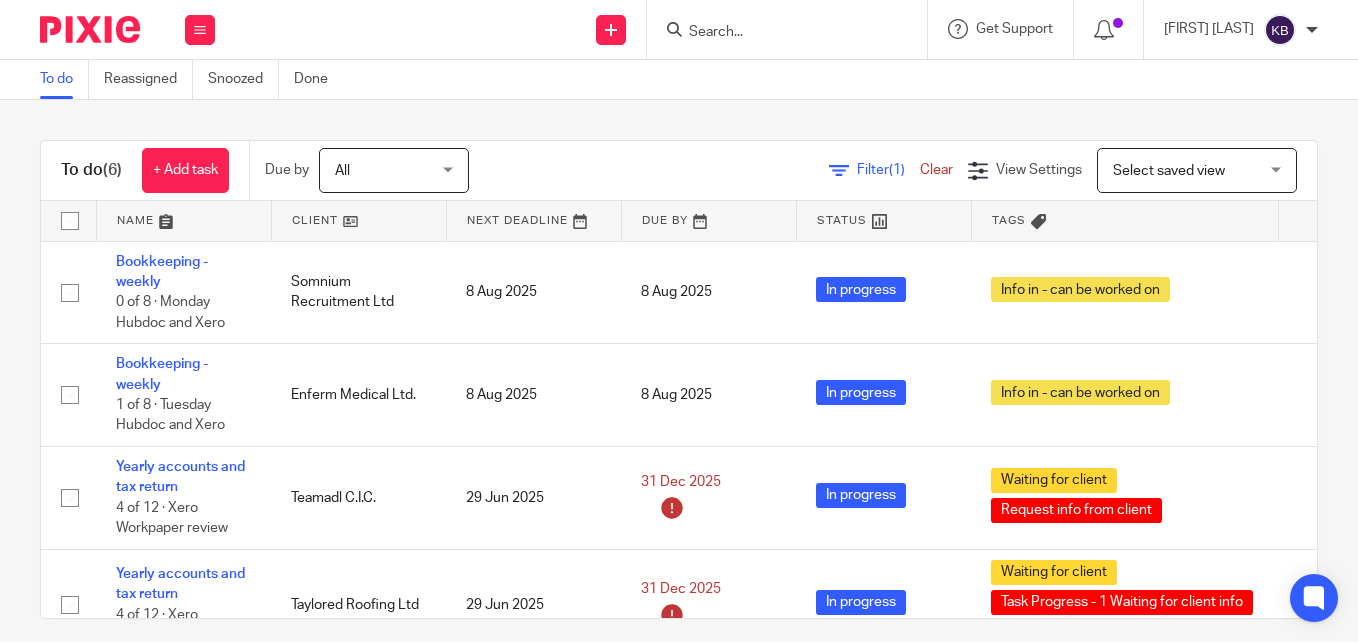 scroll, scrollTop: 0, scrollLeft: 0, axis: both 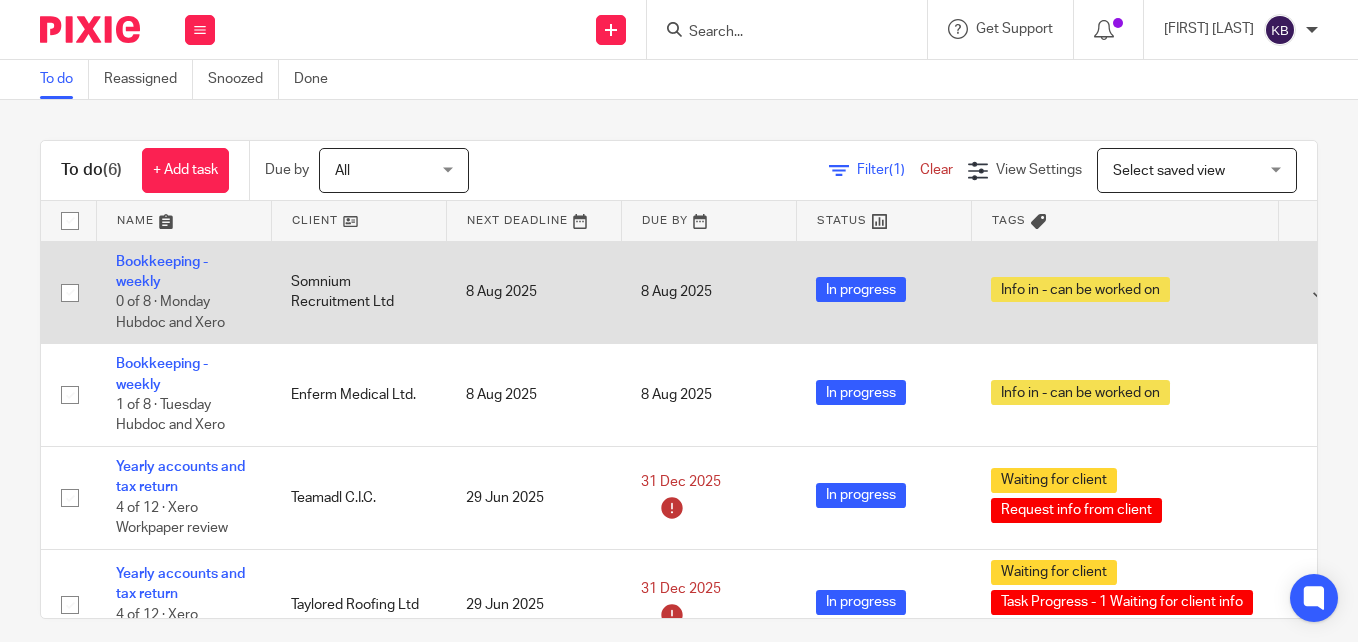 click on "Bookkeeping - weekly
0
of
8 ·
Monday Hubdoc and Xero" at bounding box center (183, 292) 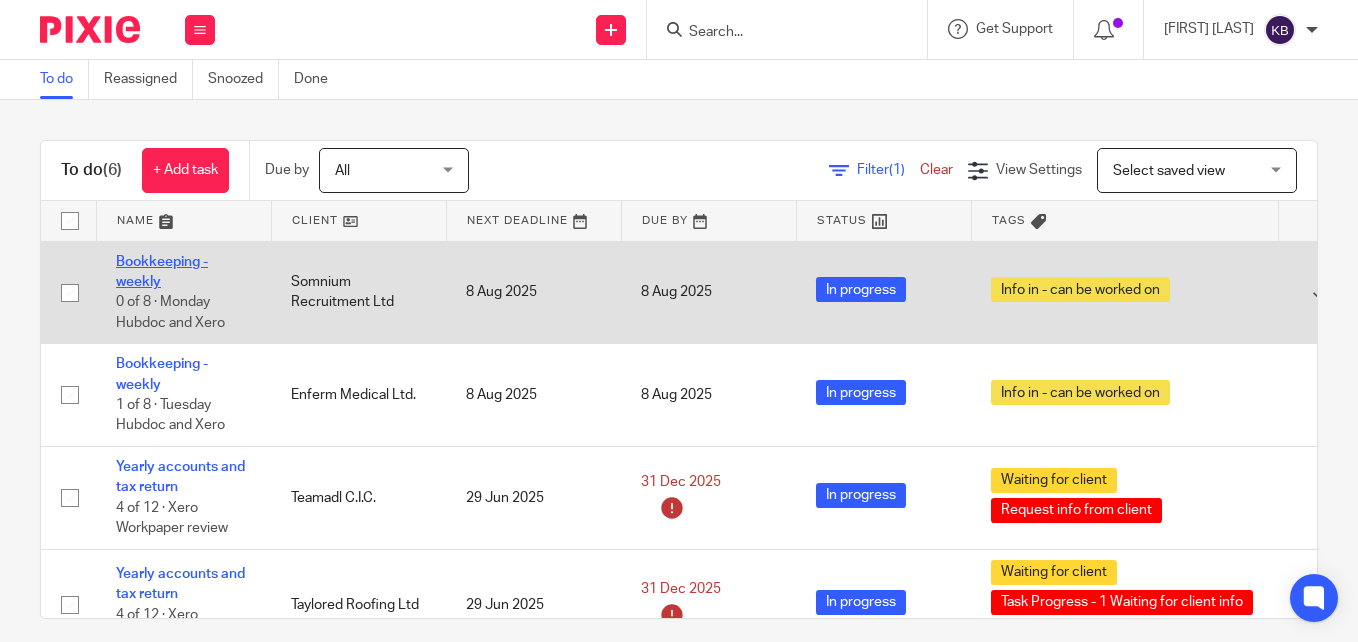 click on "Bookkeeping - weekly" at bounding box center [162, 272] 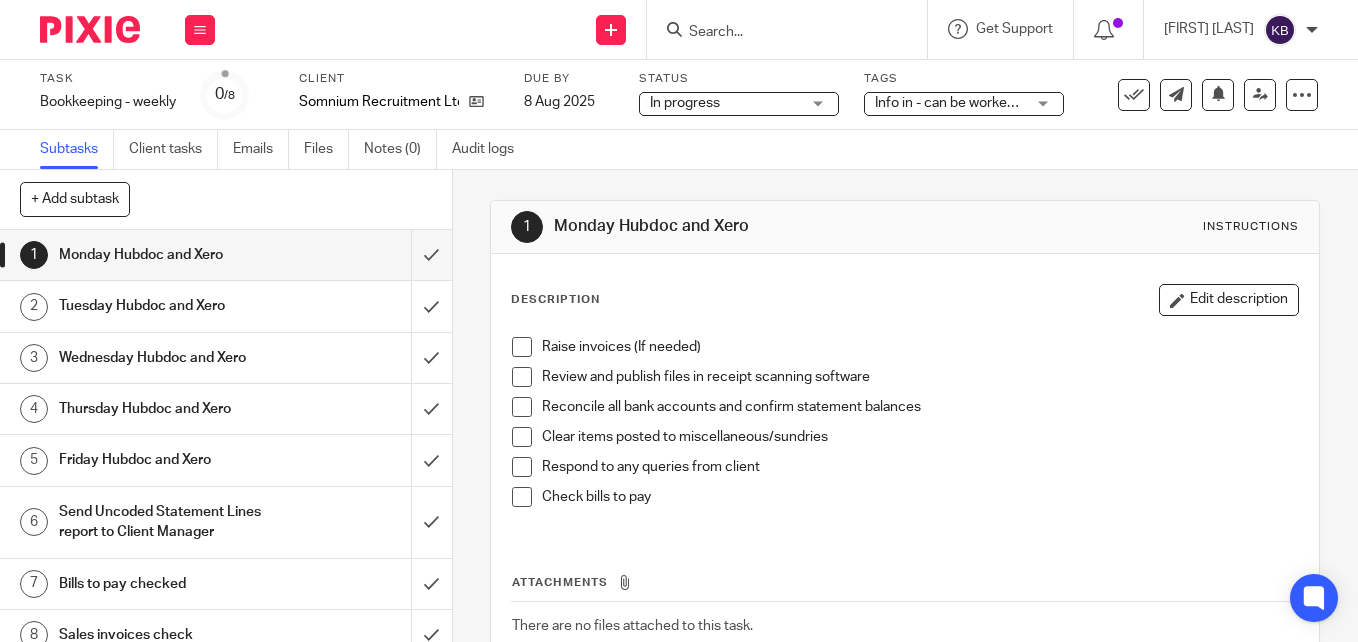 scroll, scrollTop: 0, scrollLeft: 0, axis: both 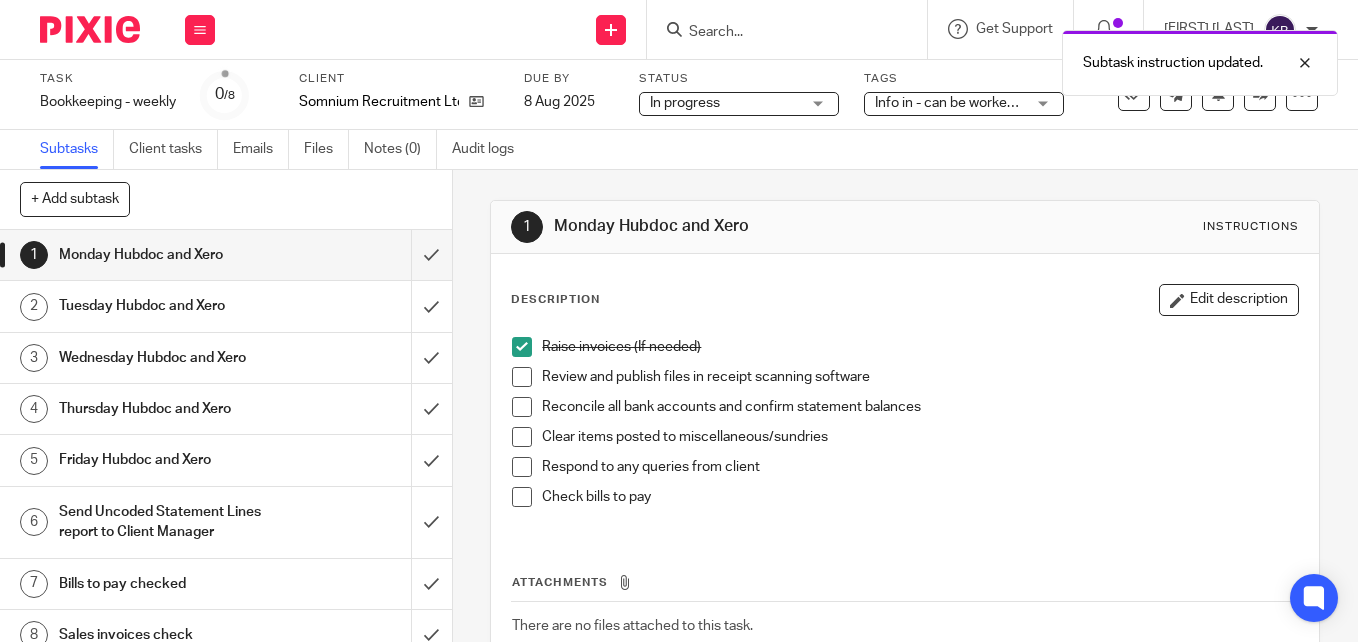 click at bounding box center (522, 377) 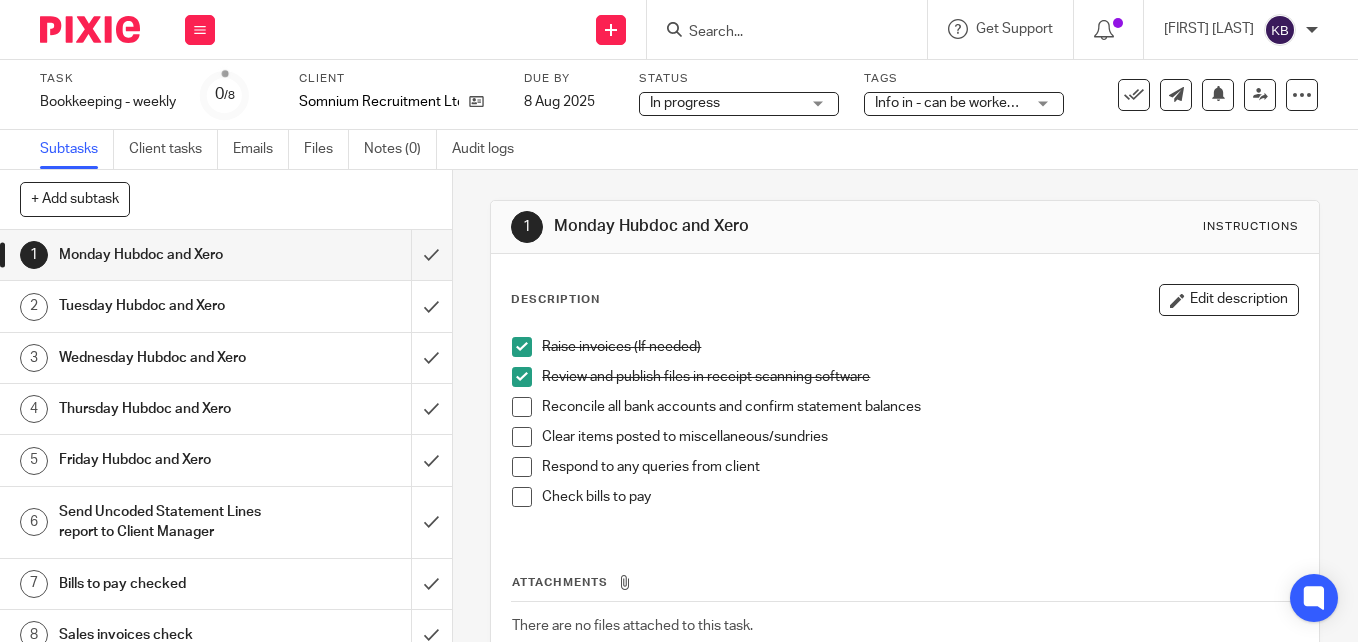 click at bounding box center (522, 407) 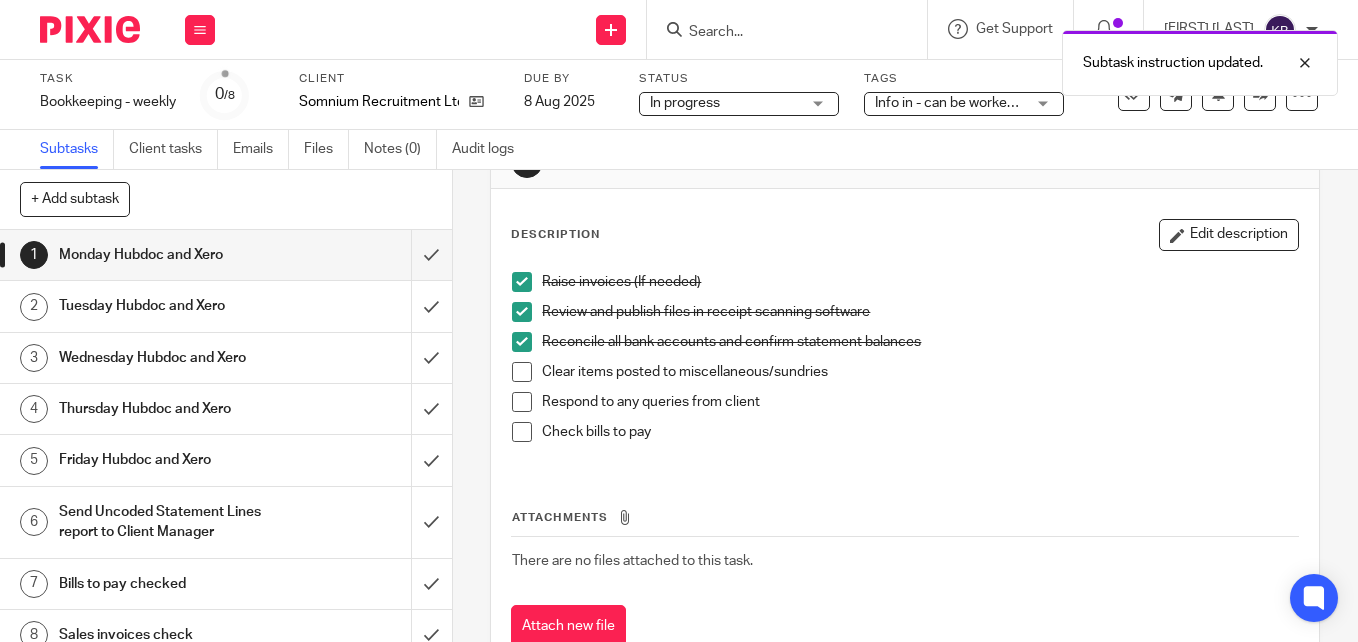 scroll, scrollTop: 100, scrollLeft: 0, axis: vertical 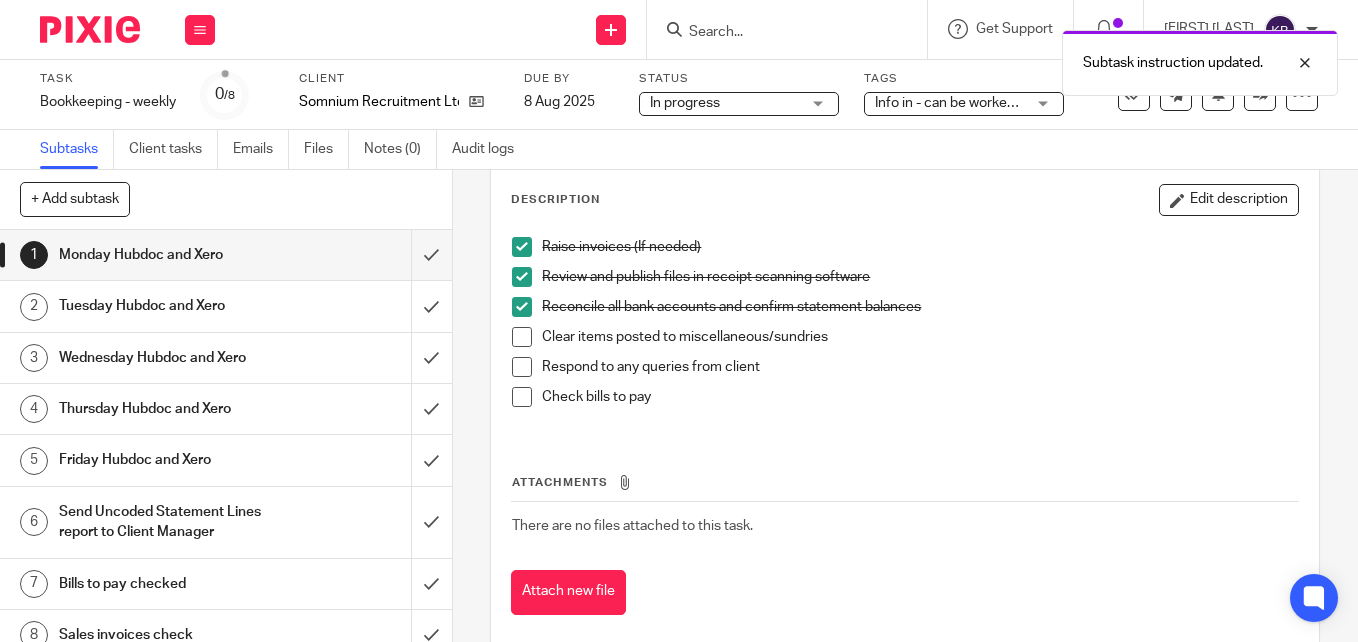 click at bounding box center (522, 337) 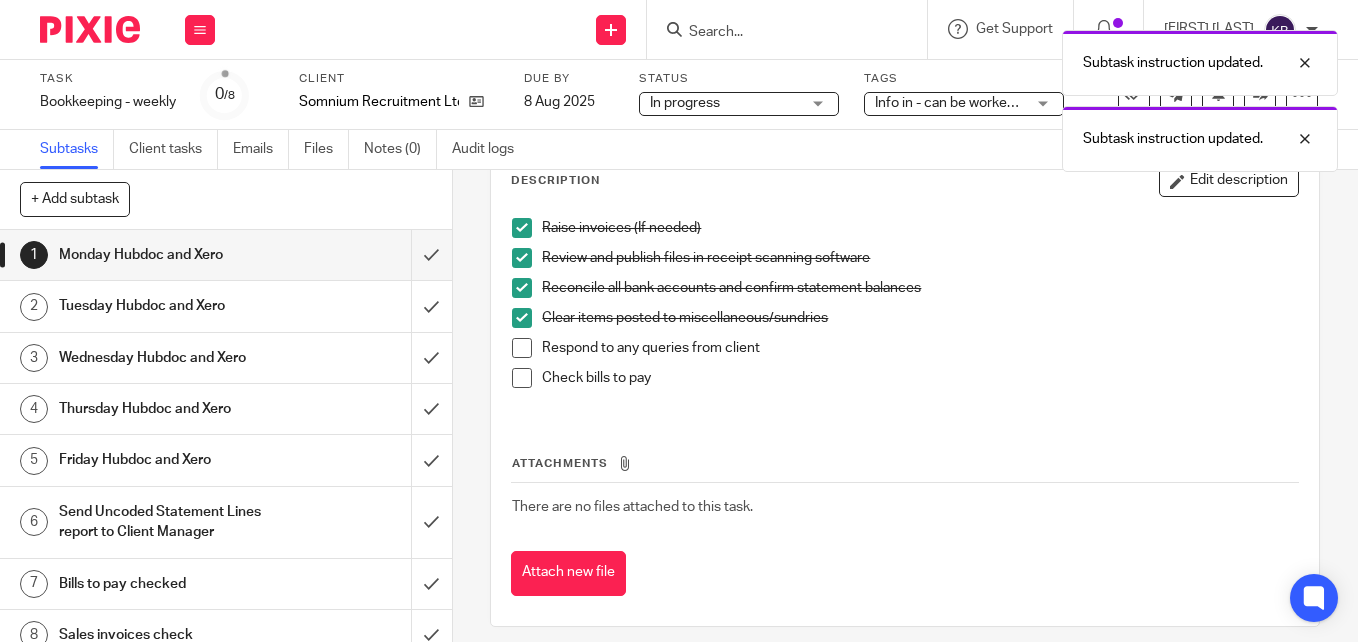 scroll, scrollTop: 134, scrollLeft: 0, axis: vertical 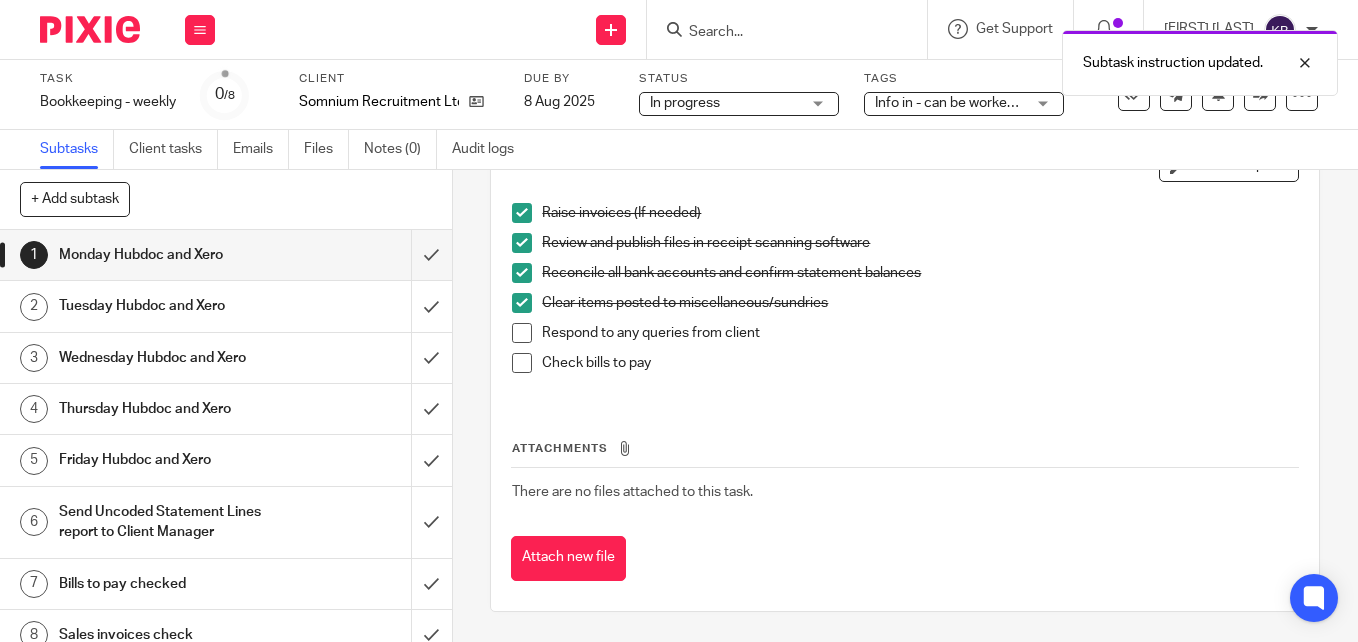 click at bounding box center (522, 333) 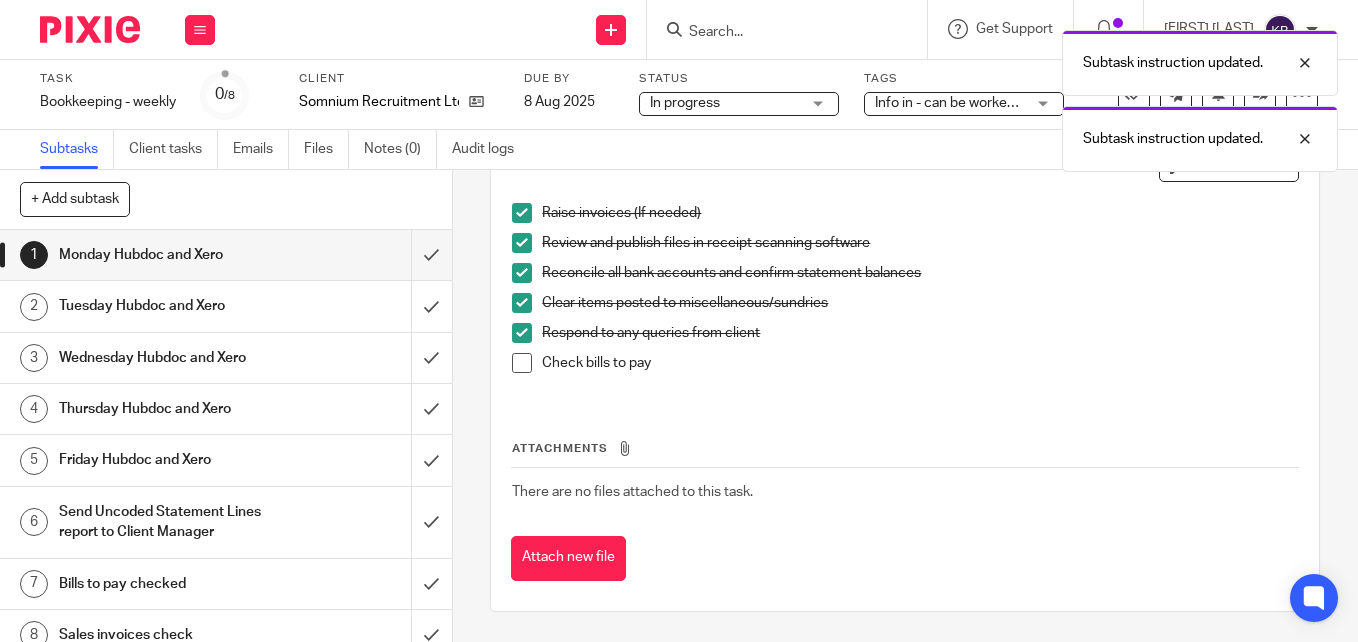 click at bounding box center [522, 363] 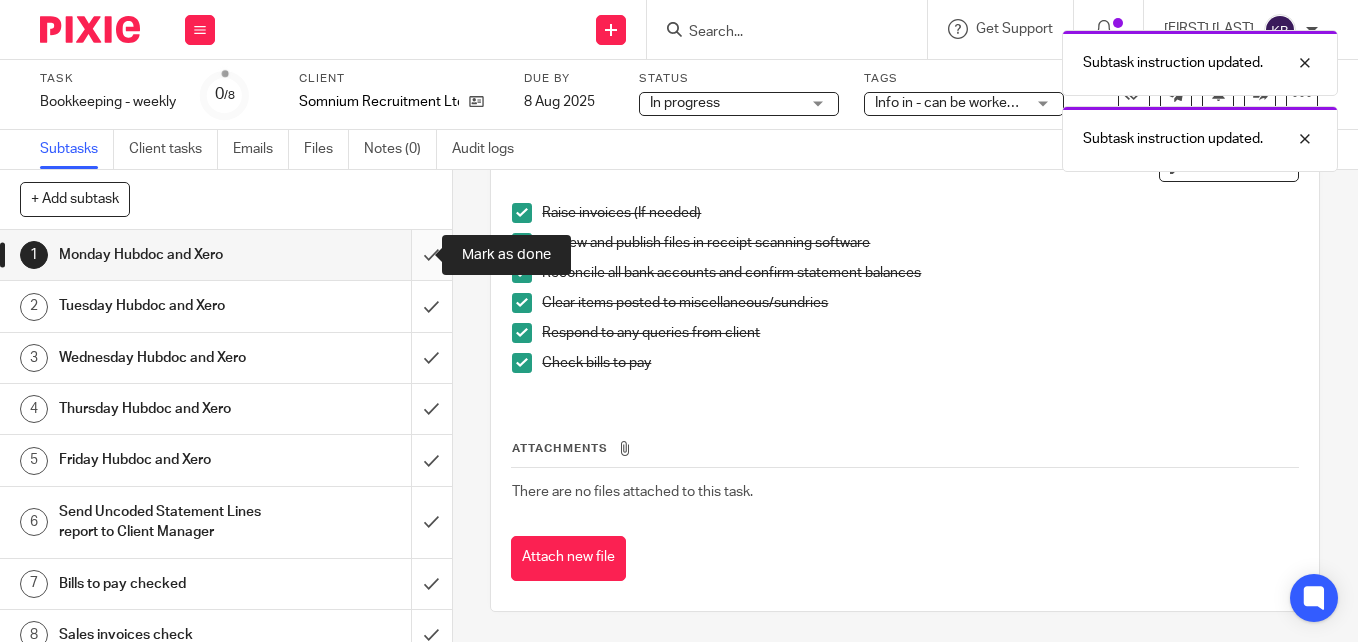 click at bounding box center (226, 255) 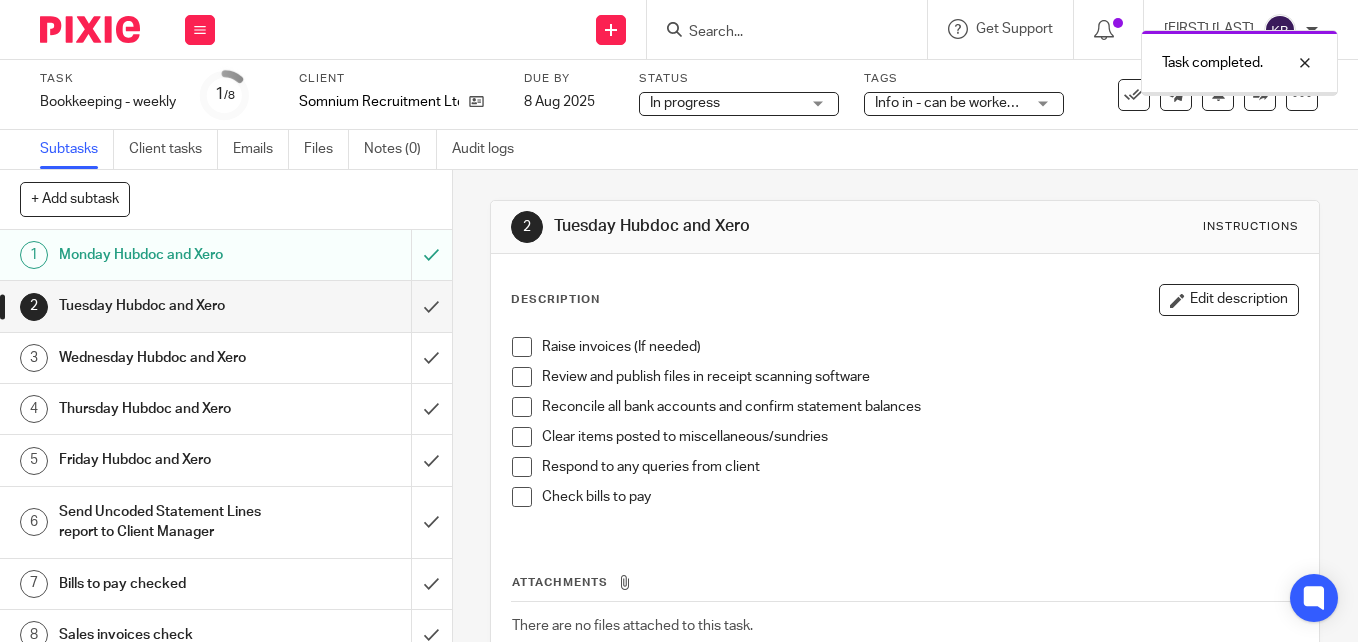scroll, scrollTop: 0, scrollLeft: 0, axis: both 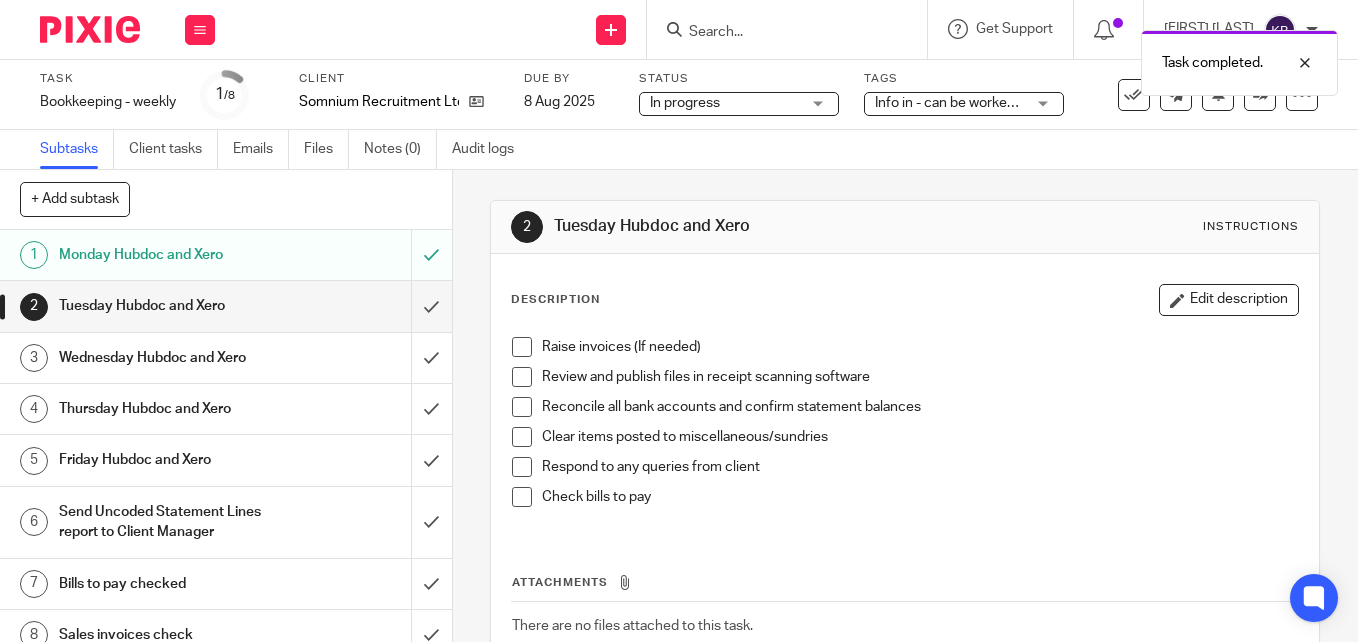 click on "In progress" at bounding box center (725, 103) 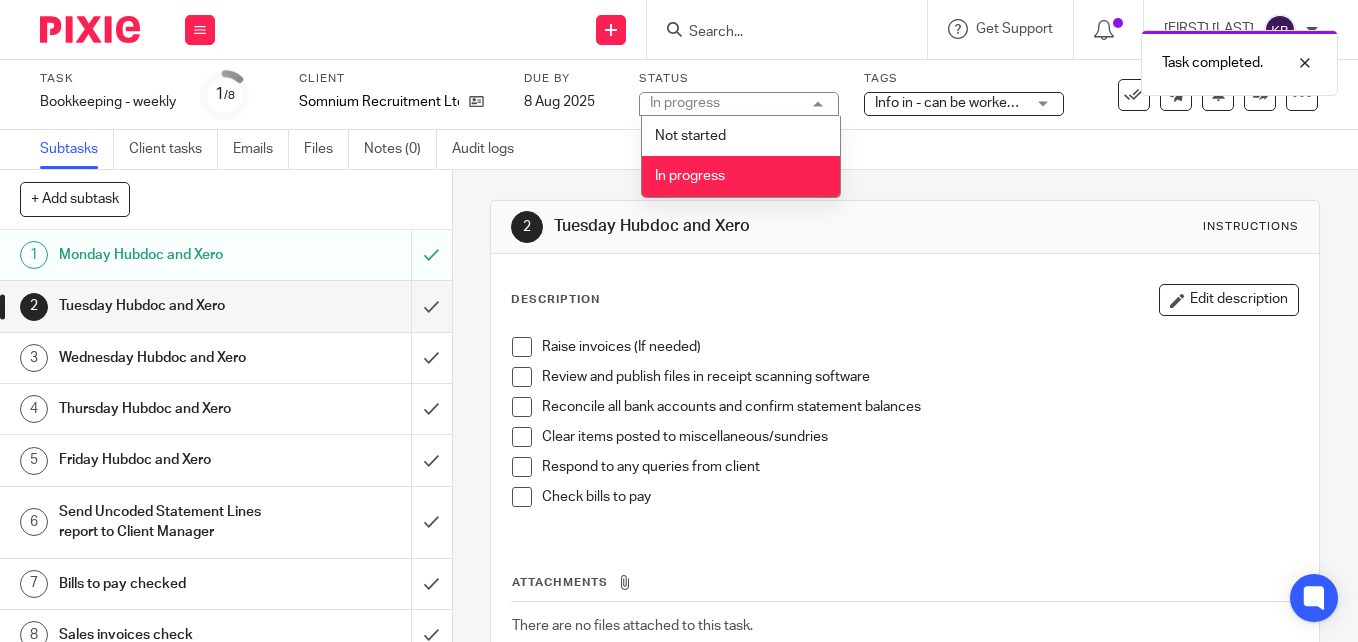 click on "2
Tuesday Hubdoc and Xero
Instructions
Description
Edit description
Raise invoices (If needed)   Review and publish files in receipt scanning software   Reconcile all bank accounts and confirm statement balances   Clear items posted to miscellaneous/sundries   Respond to any queries from client   Check bills to pay           Attachments     There are no files attached to this task.   Attach new file" at bounding box center (905, 473) 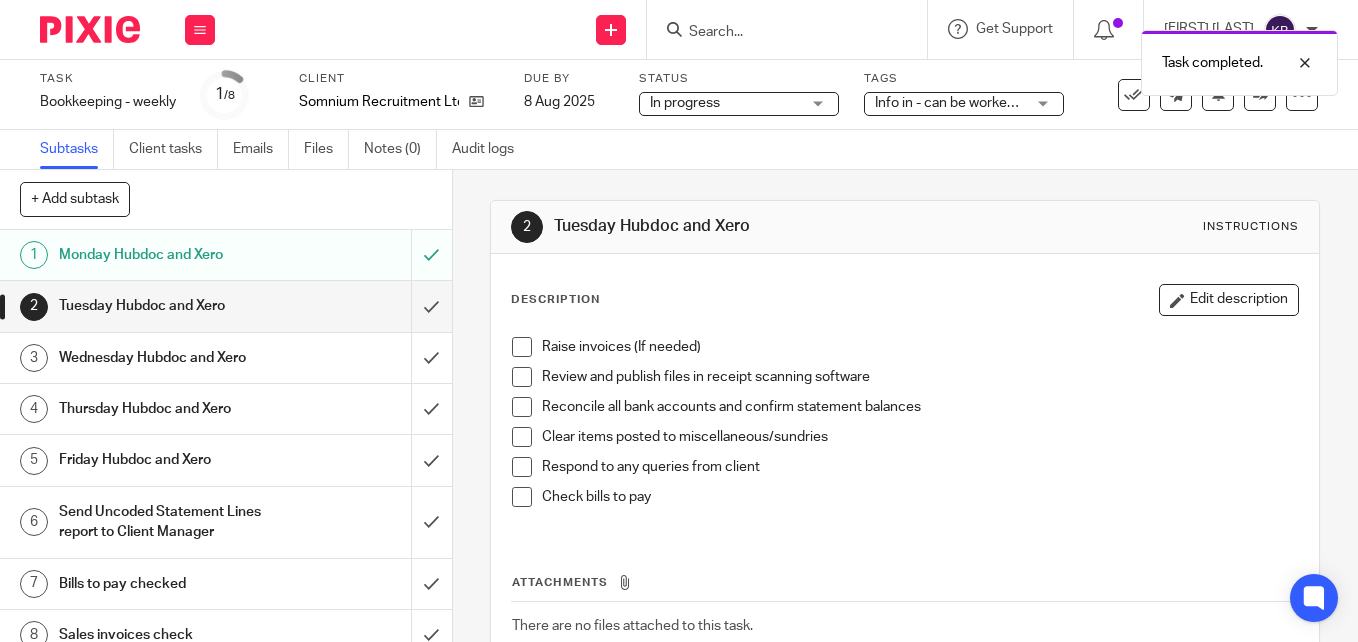 click on "Info in - can be worked on" at bounding box center (954, 103) 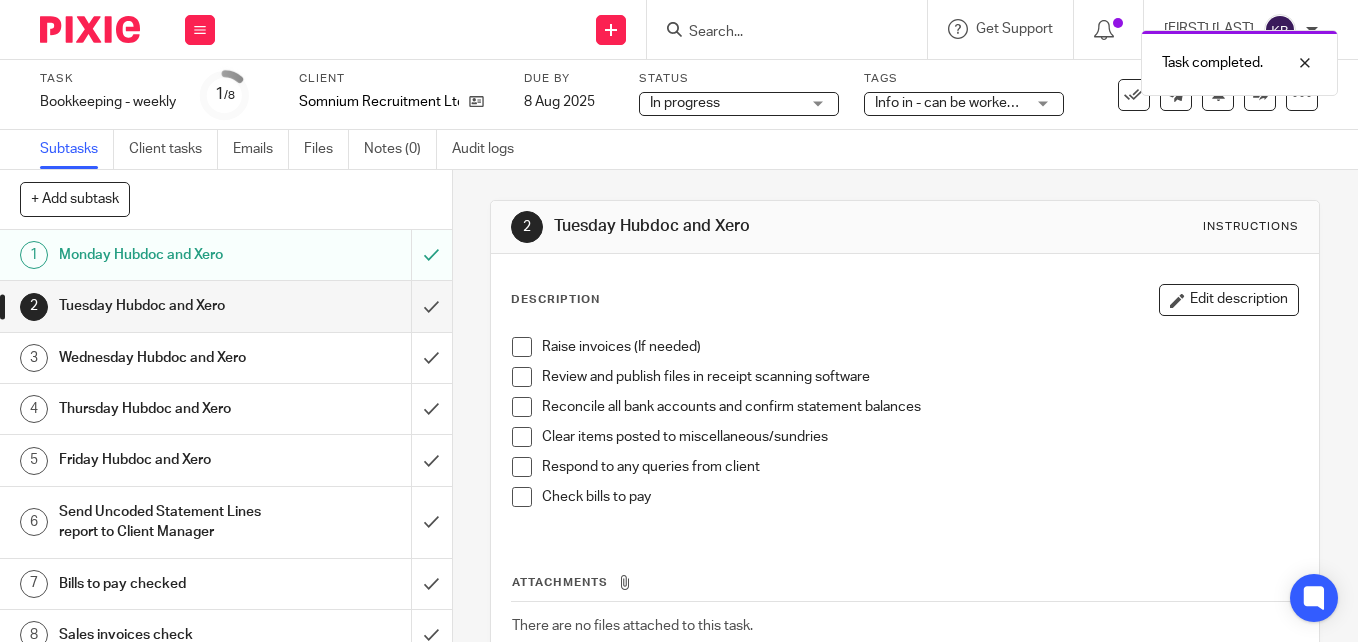 click on "2
Tuesday Hubdoc and Xero
Instructions
Description
Edit description
Raise invoices (If needed)   Review and publish files in receipt scanning software   Reconcile all bank accounts and confirm statement balances   Clear items posted to miscellaneous/sundries   Respond to any queries from client   Check bills to pay           Attachments     There are no files attached to this task.   Attach new file" at bounding box center [905, 473] 